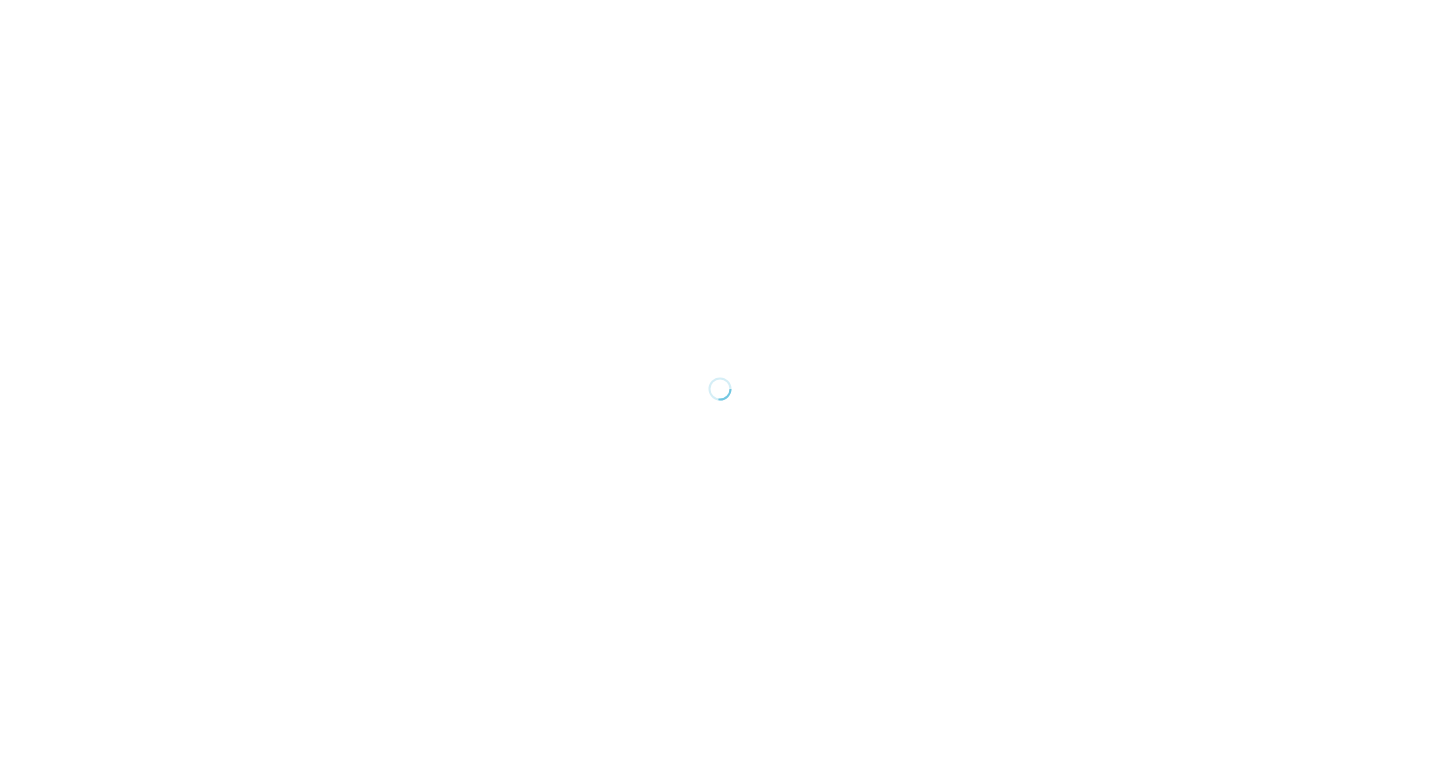 scroll, scrollTop: 0, scrollLeft: 0, axis: both 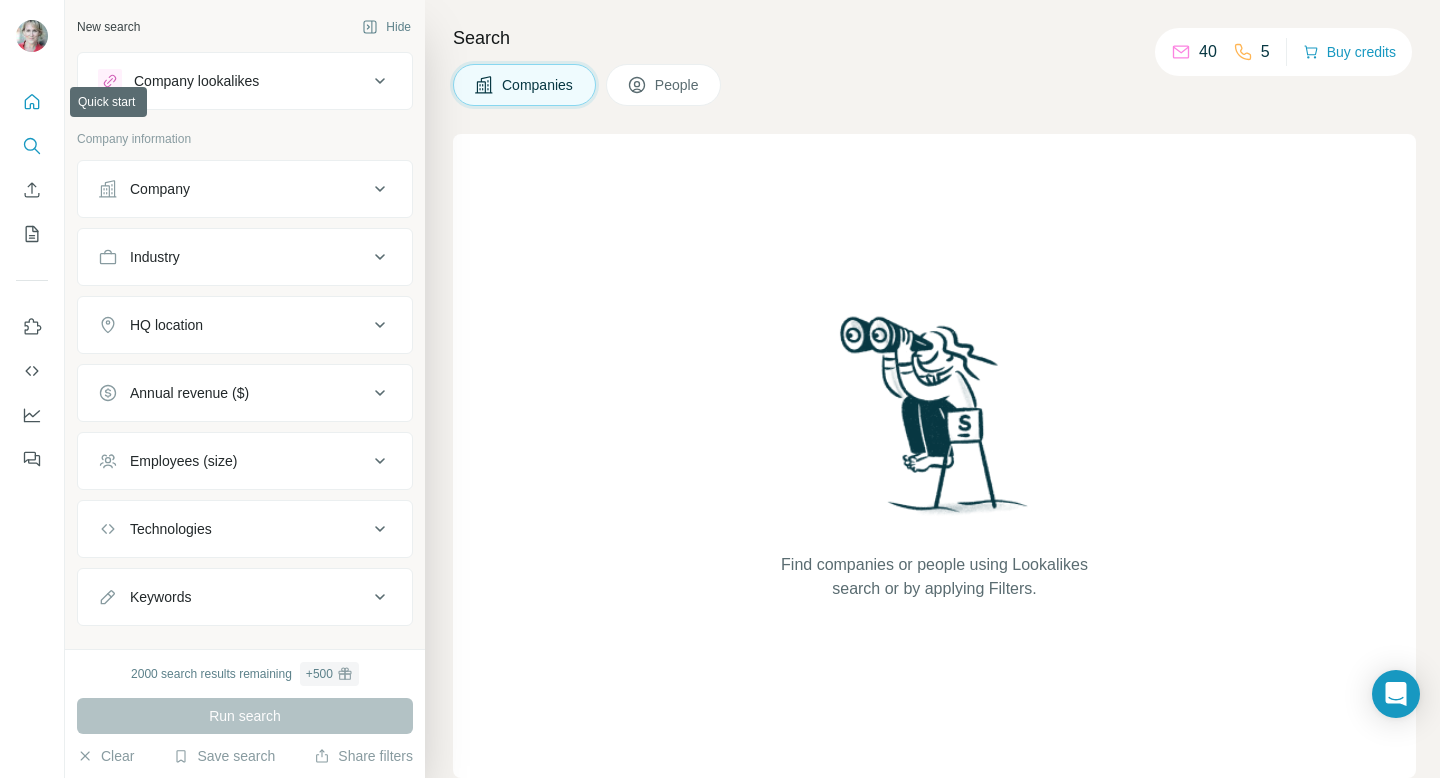 click 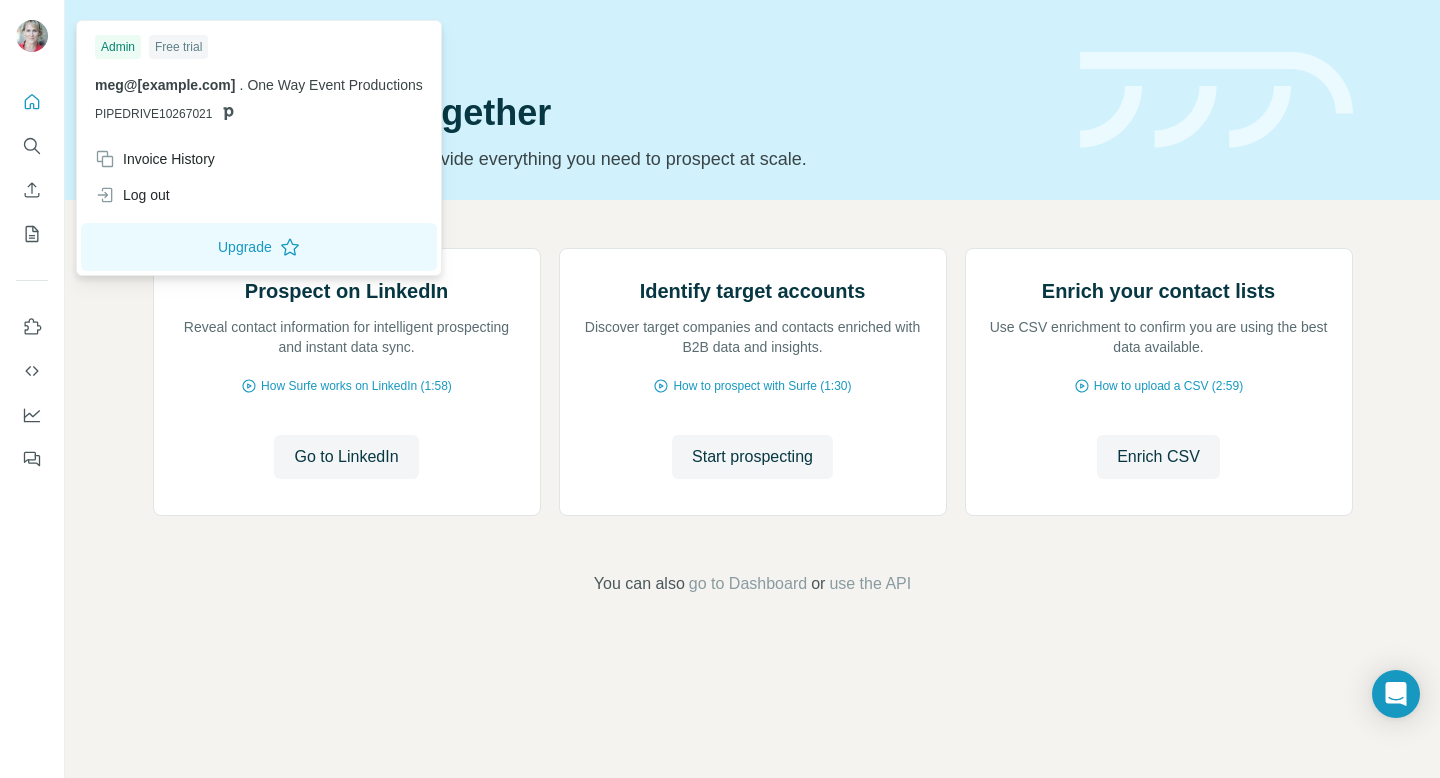 click at bounding box center [32, 36] 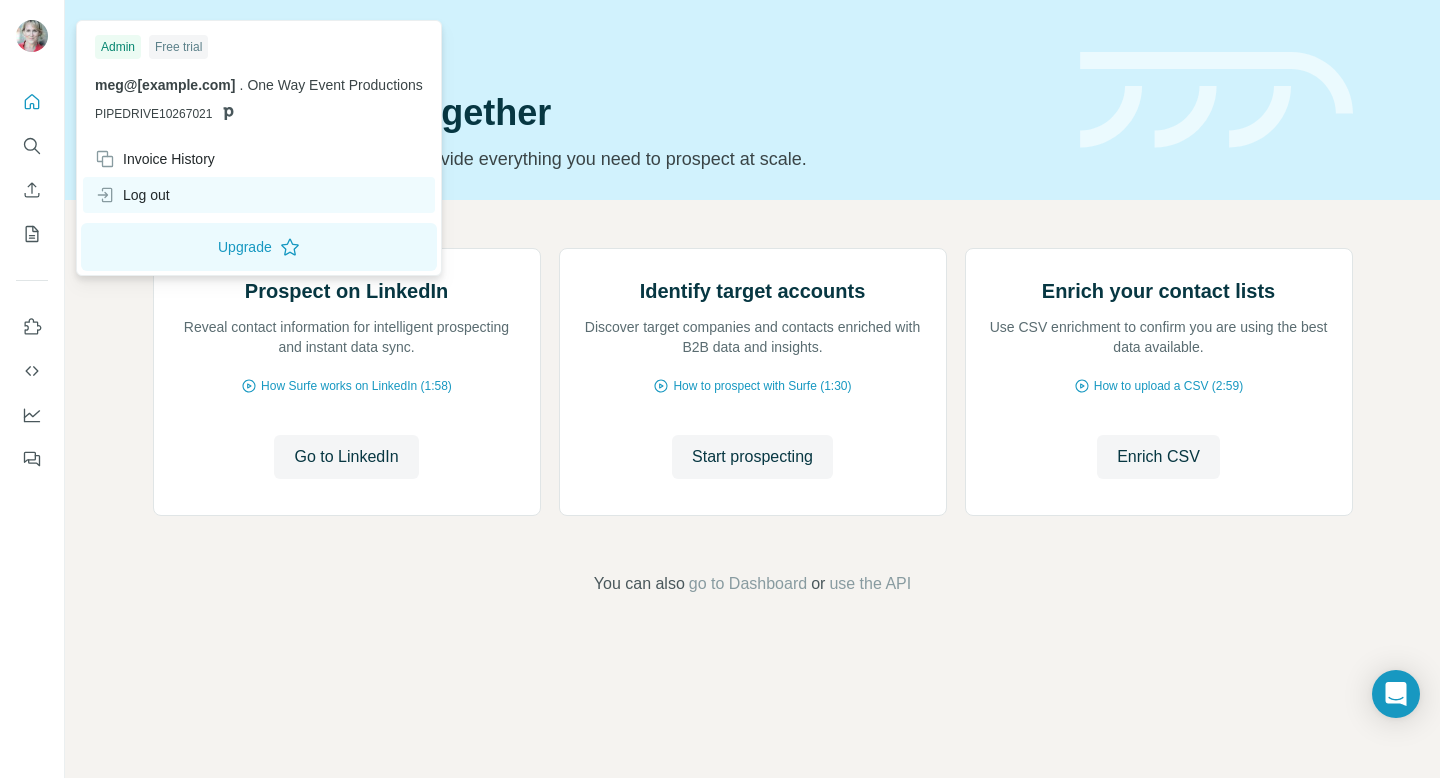 click on "Log out" at bounding box center [132, 195] 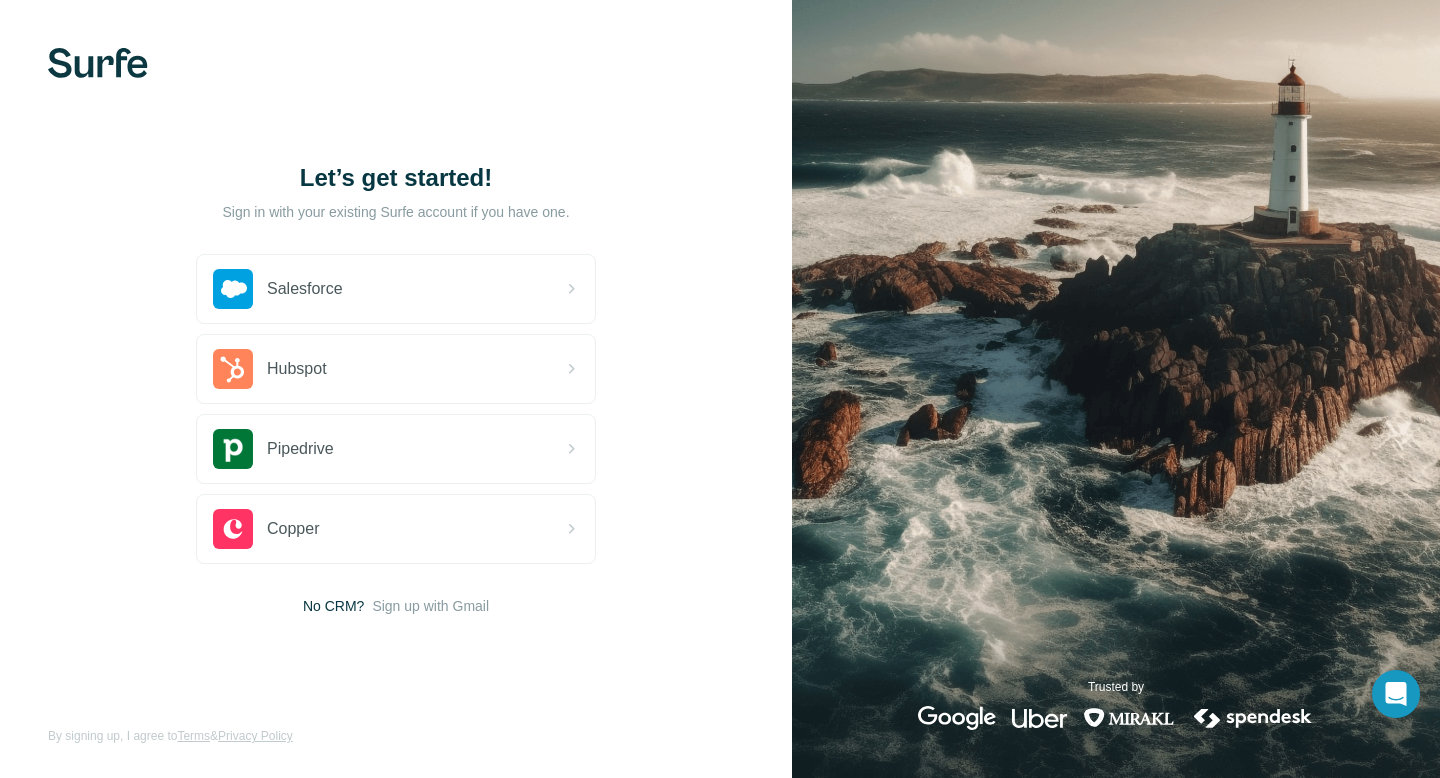 click at bounding box center (1116, 389) 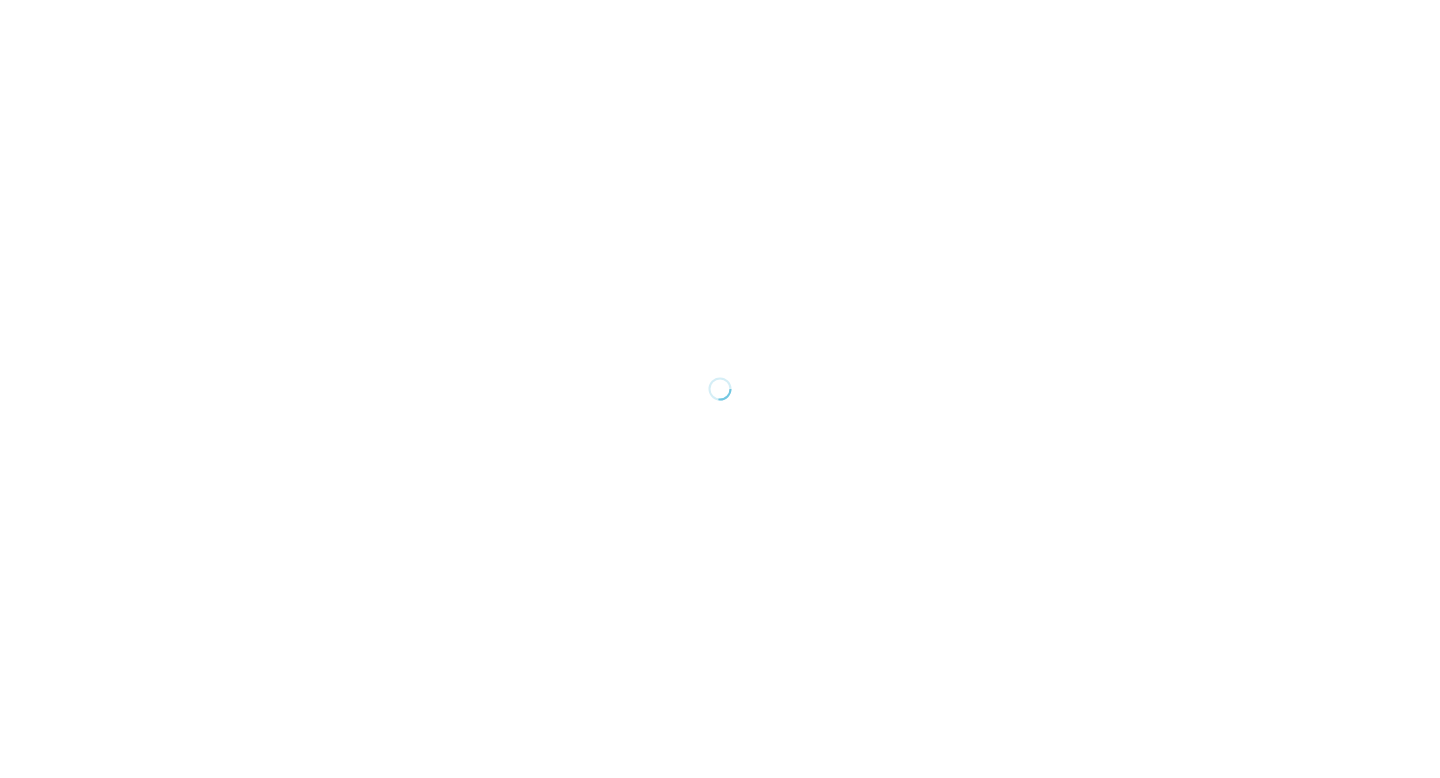 scroll, scrollTop: 0, scrollLeft: 0, axis: both 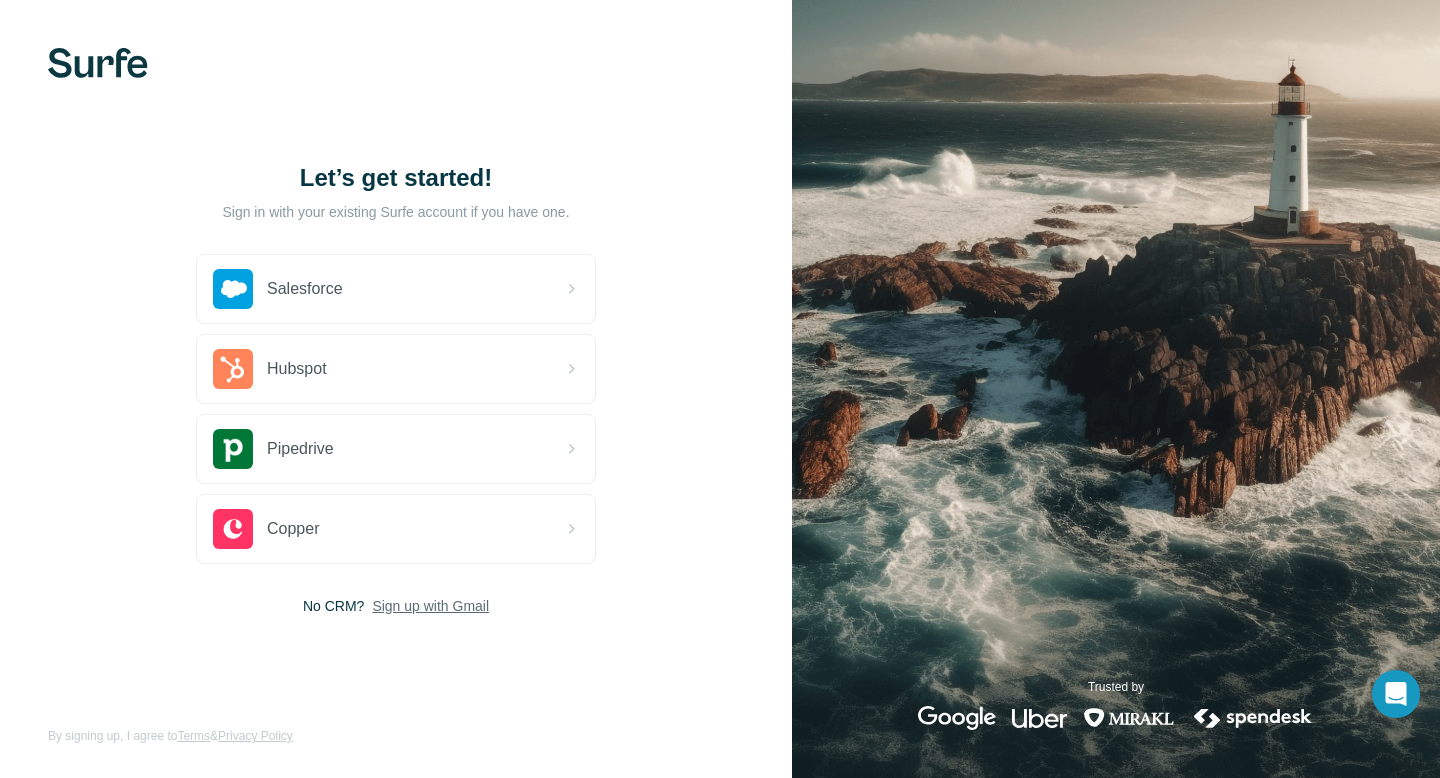 click on "Sign up with Gmail" at bounding box center [430, 606] 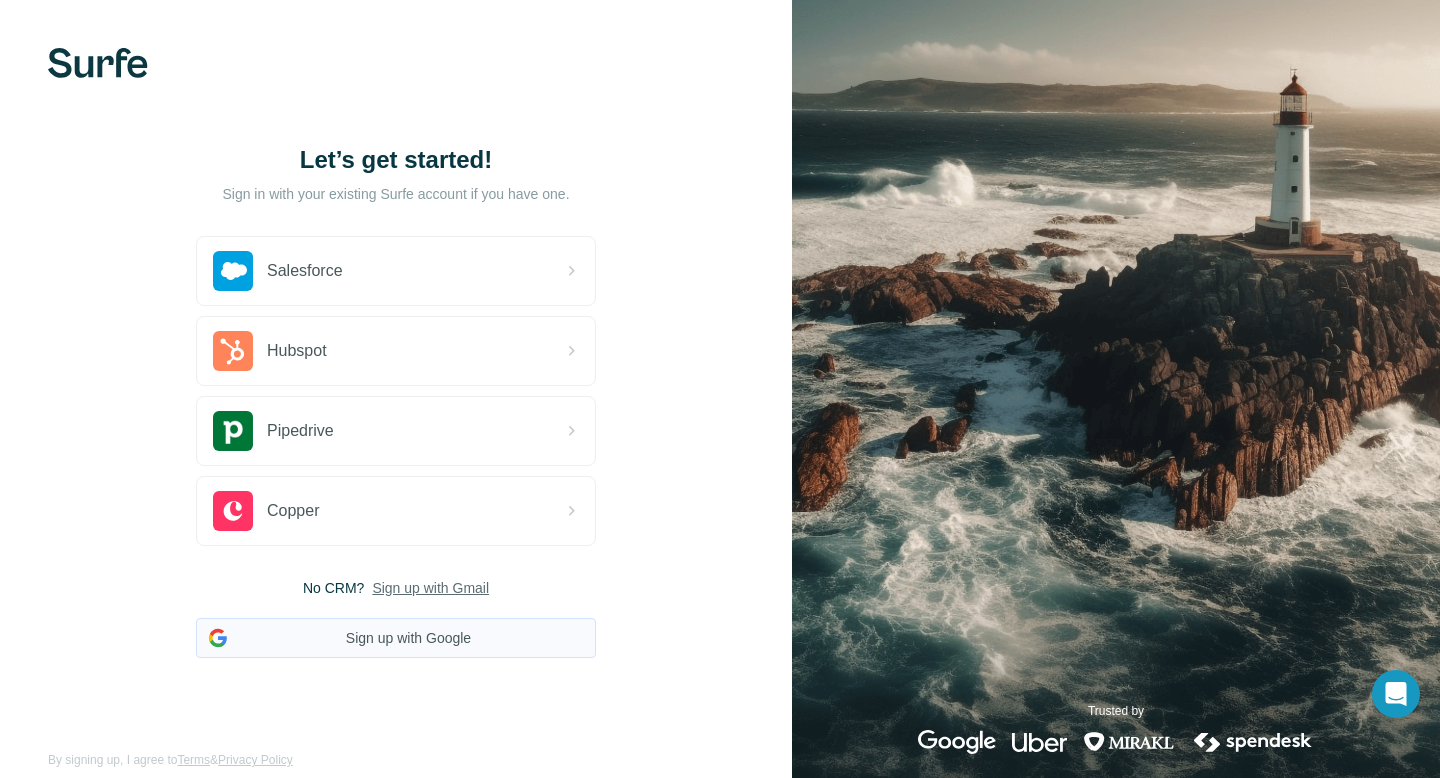 click on "Sign up with Google" at bounding box center [396, 638] 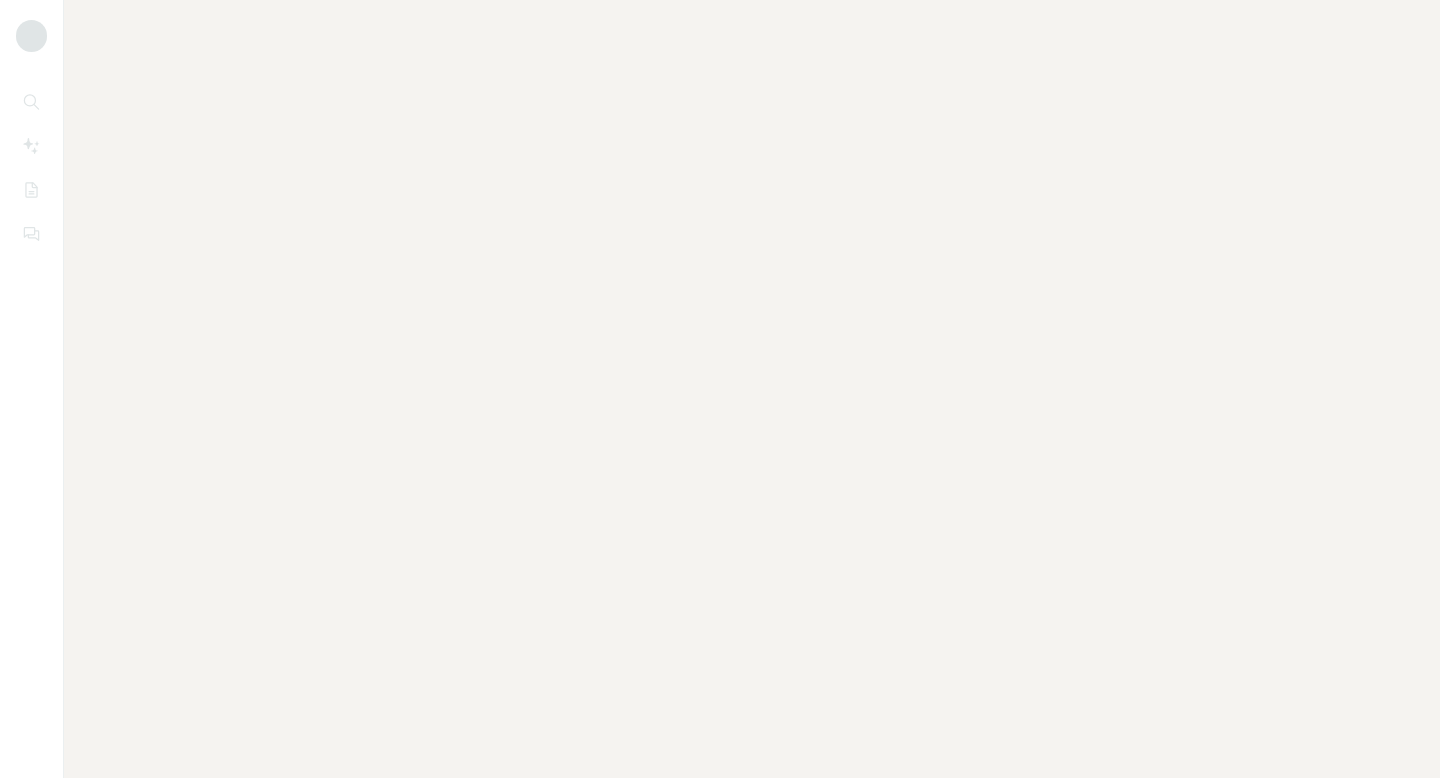scroll, scrollTop: 0, scrollLeft: 0, axis: both 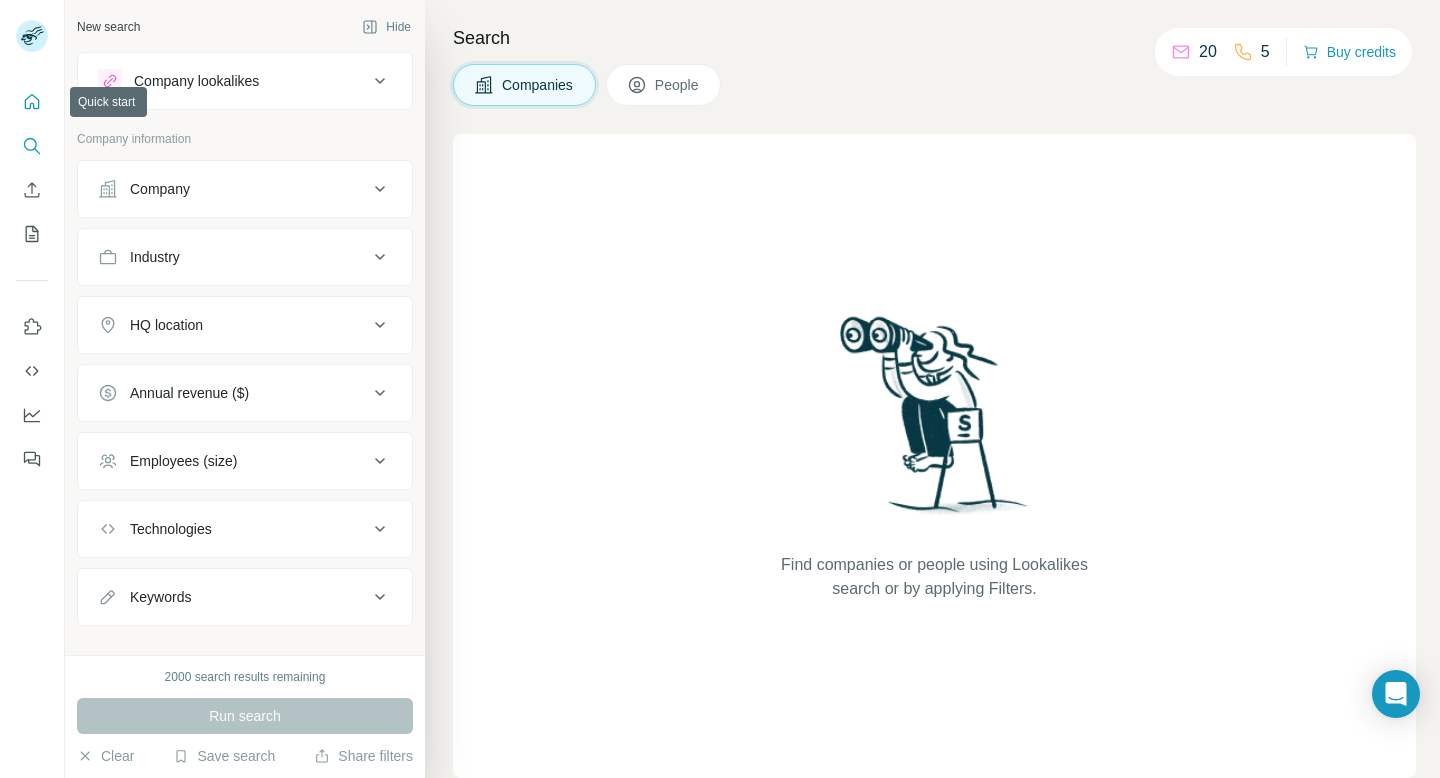 click 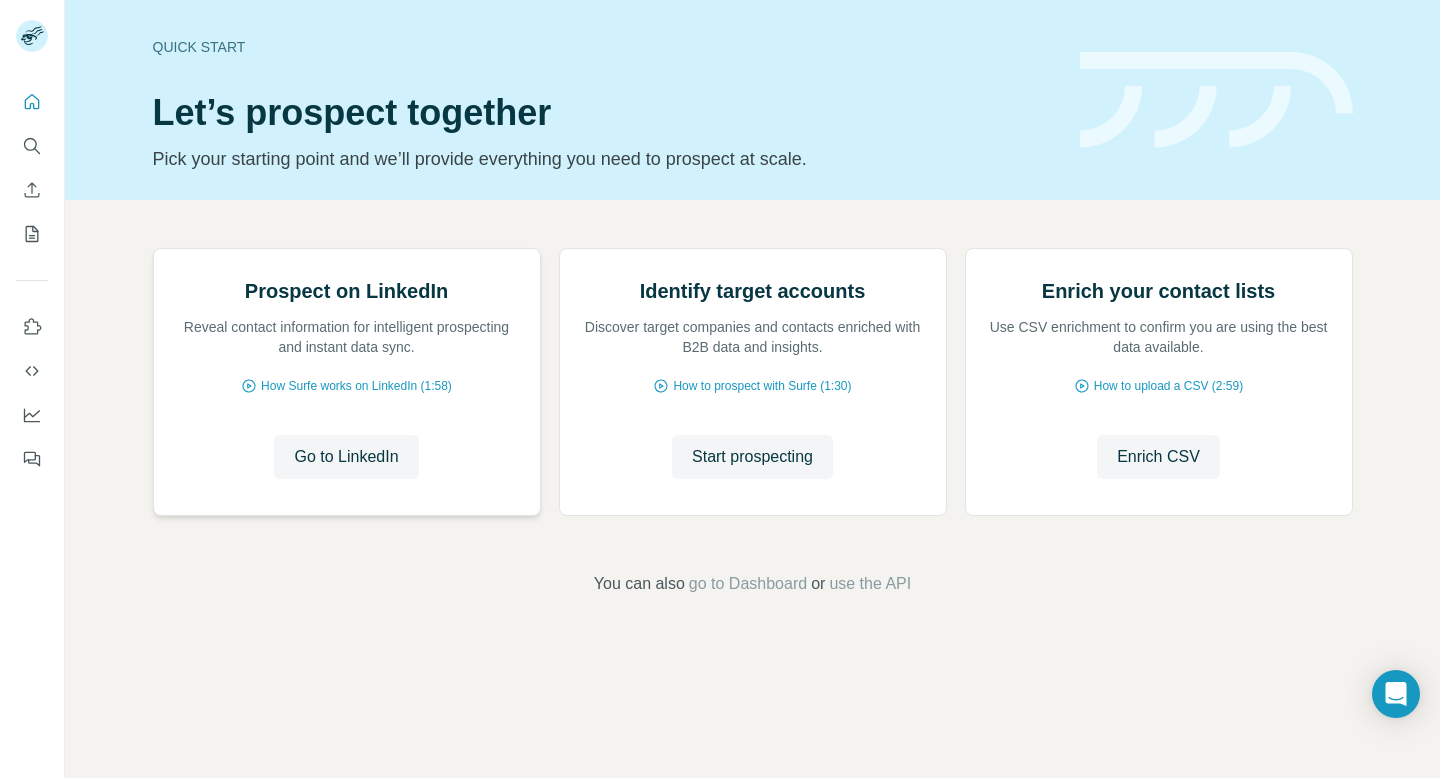 scroll, scrollTop: 82, scrollLeft: 0, axis: vertical 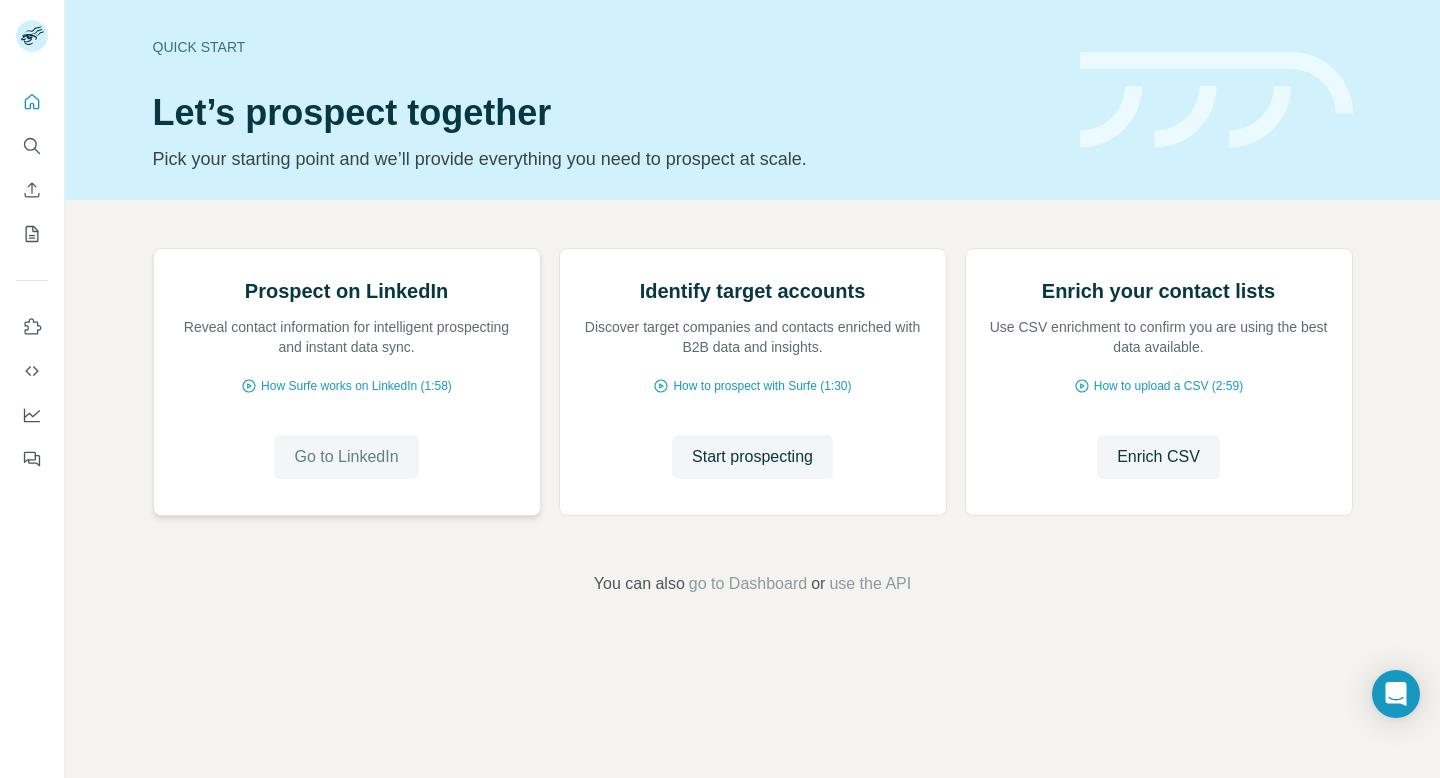 click on "Go to LinkedIn" at bounding box center [346, 457] 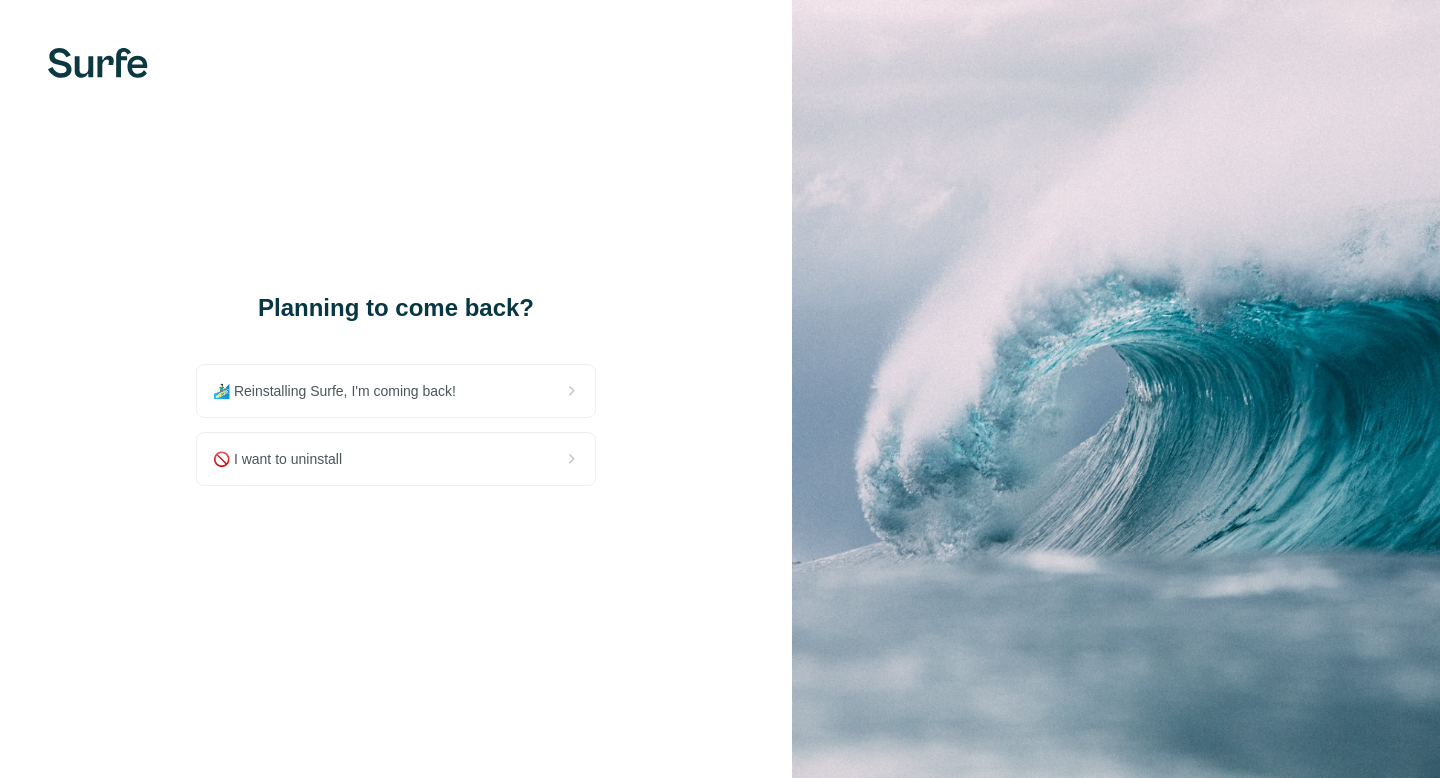 scroll, scrollTop: 0, scrollLeft: 0, axis: both 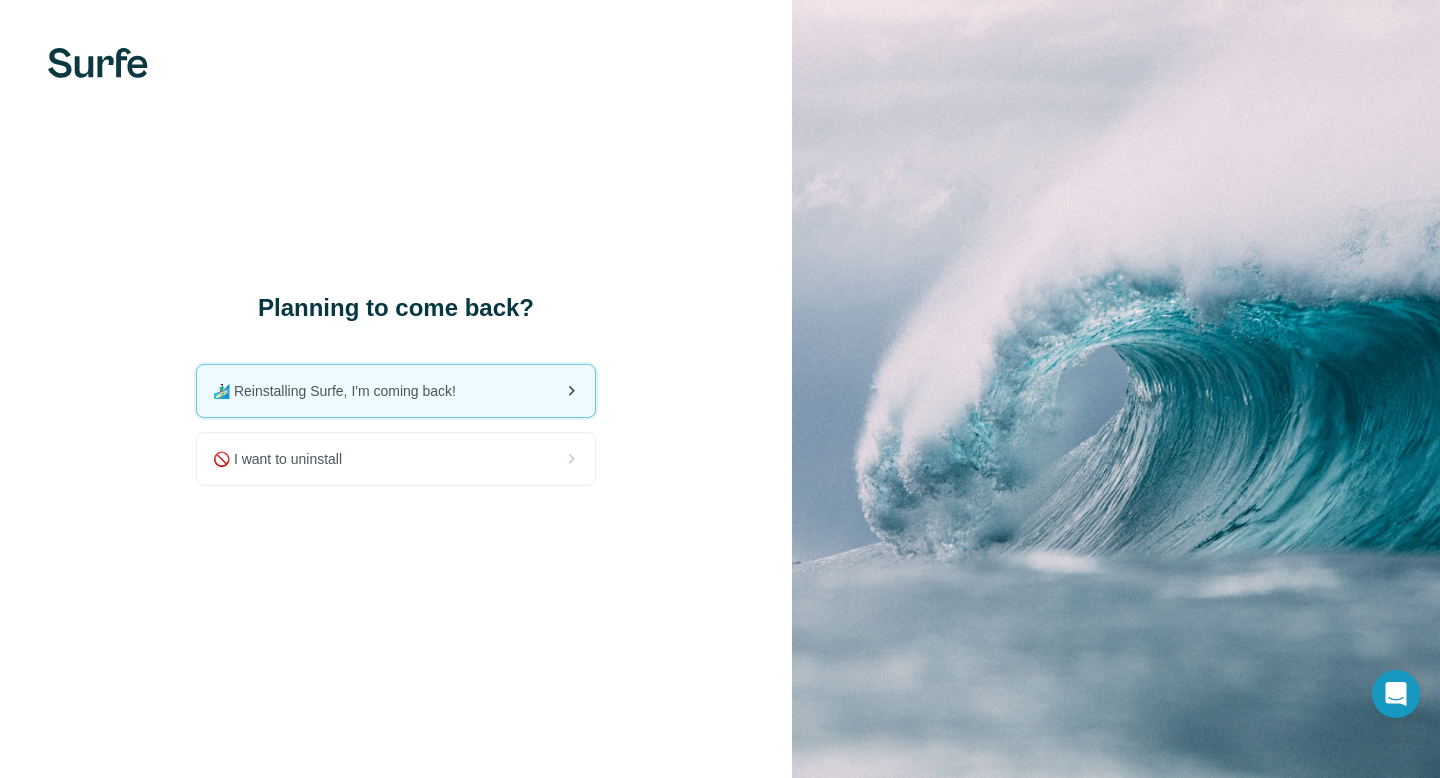 click on "🏄🏻‍♂️ Reinstalling Surfe, I'm coming back!" at bounding box center (342, 391) 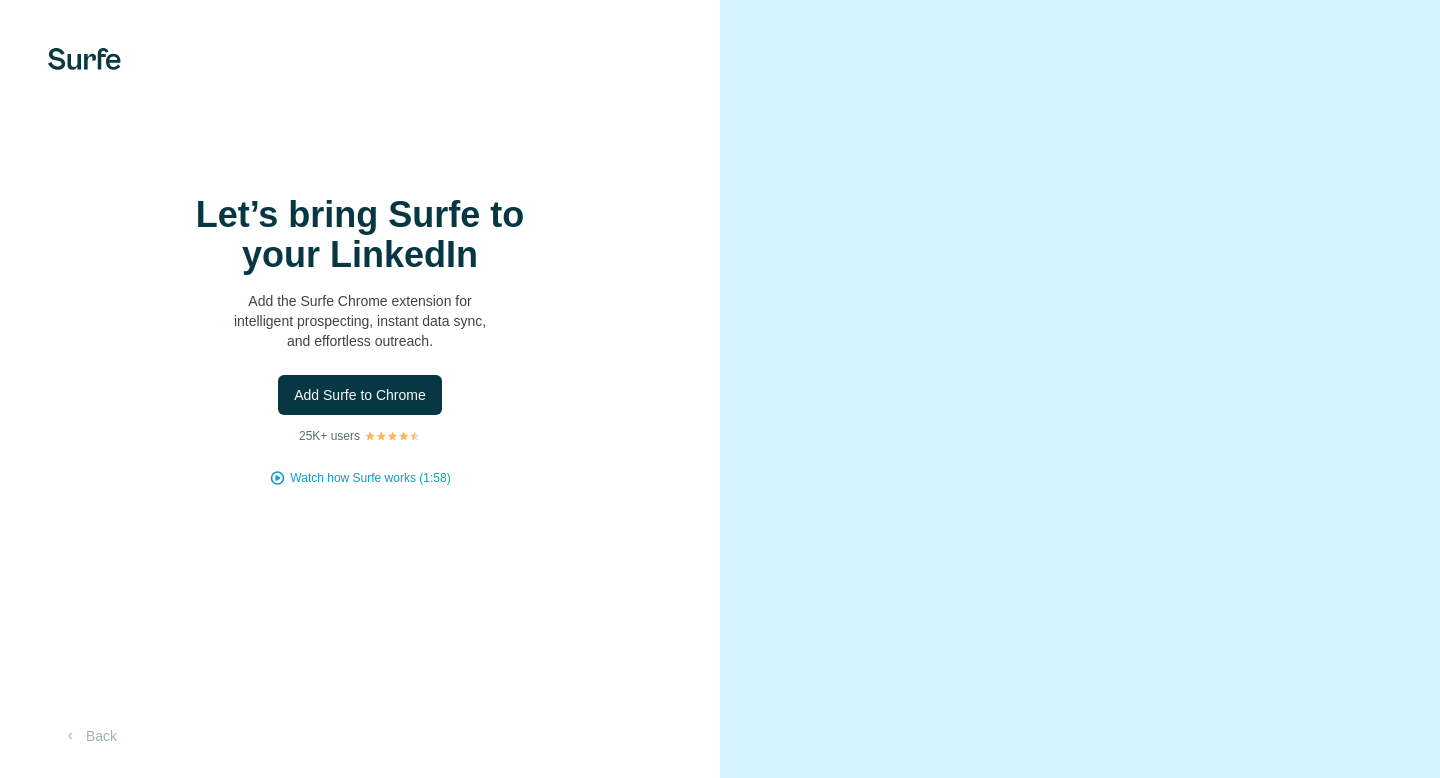 scroll, scrollTop: 0, scrollLeft: 0, axis: both 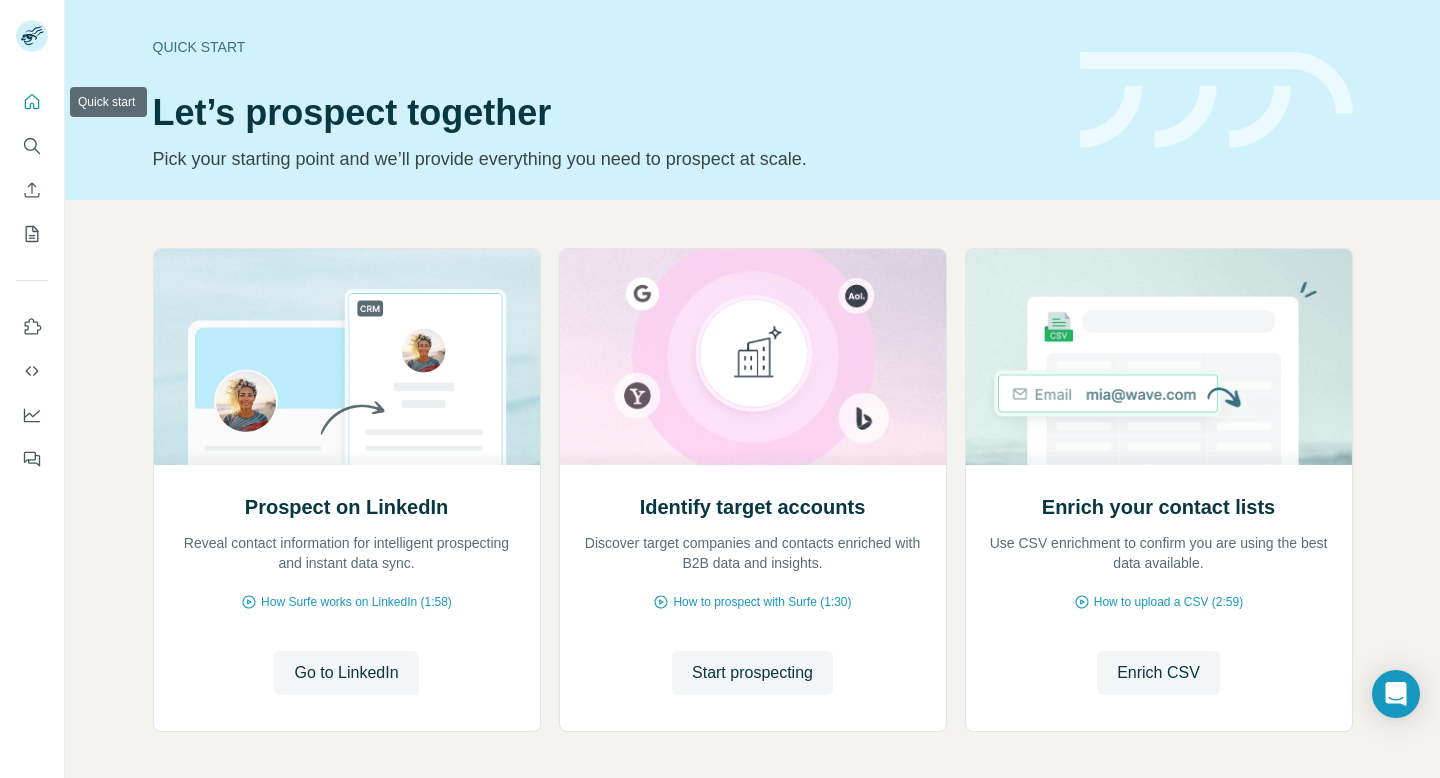 click 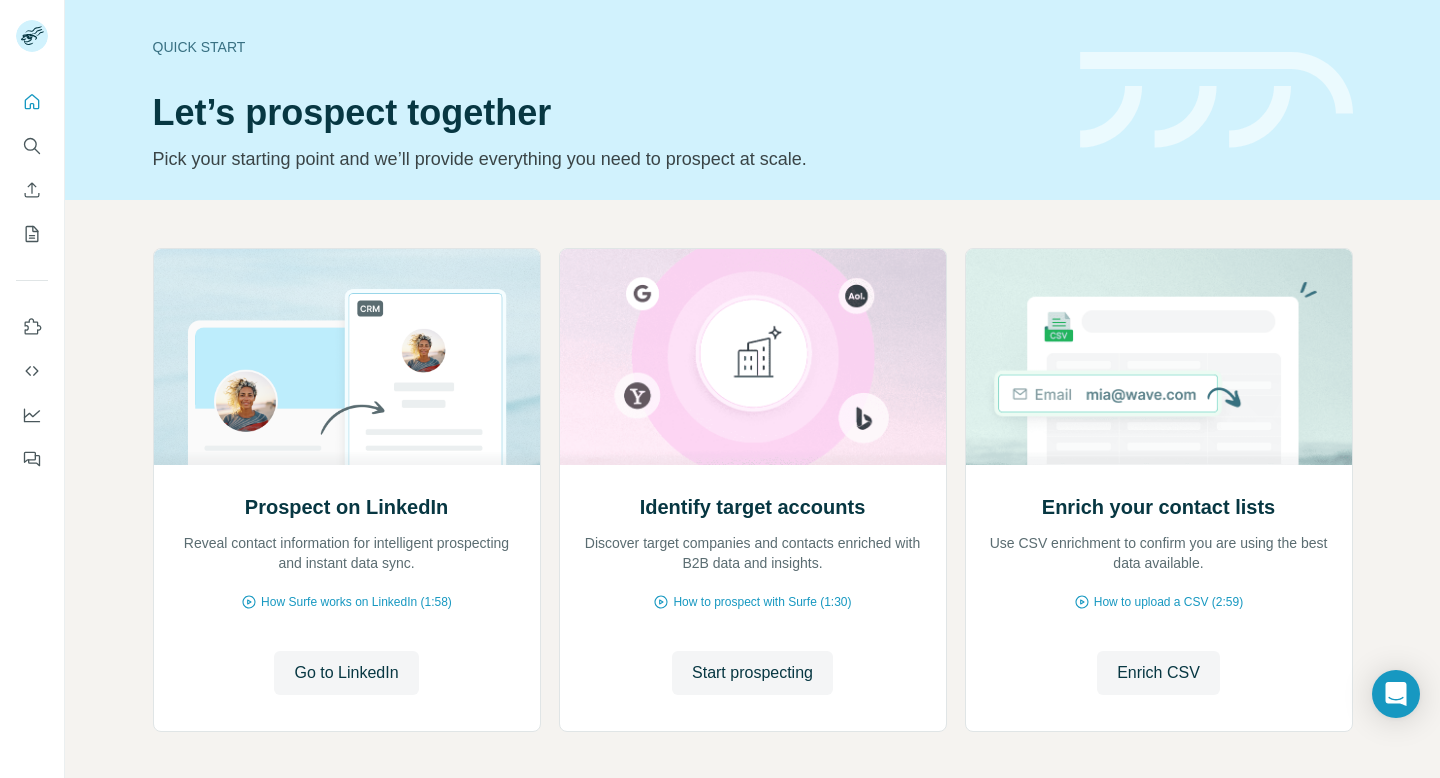 click on "Quick start Let’s prospect together Pick your starting point and we’ll provide everything you need to prospect at scale." at bounding box center (604, 100) 